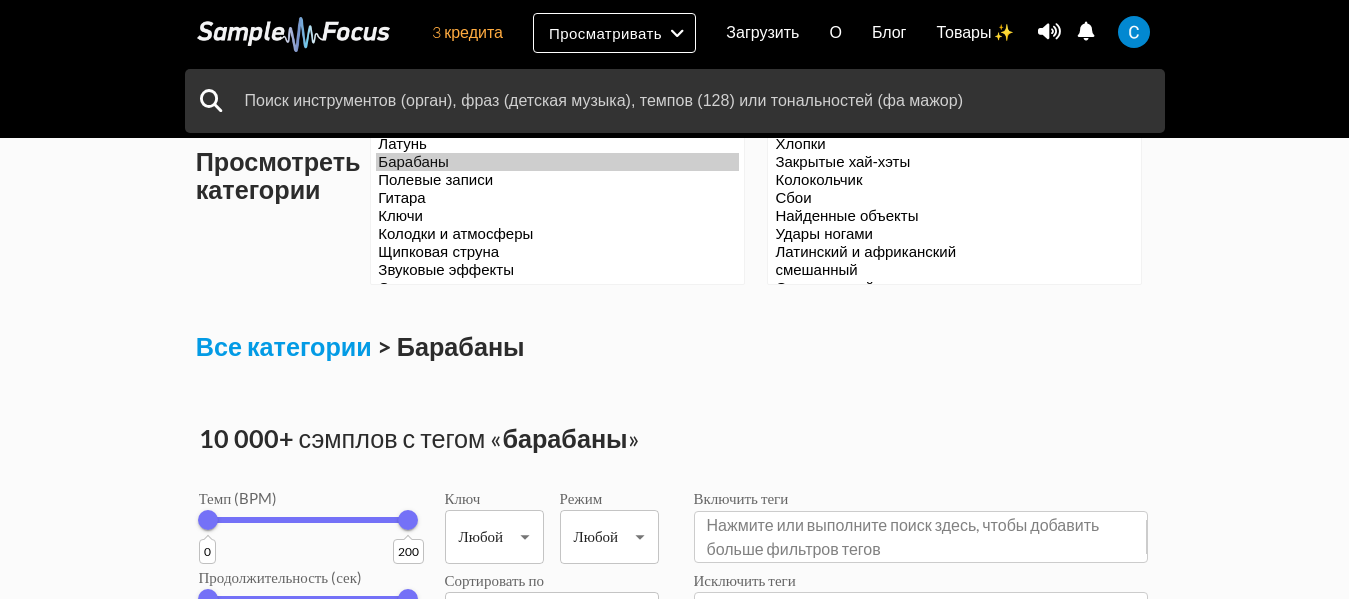 scroll, scrollTop: 100, scrollLeft: 0, axis: vertical 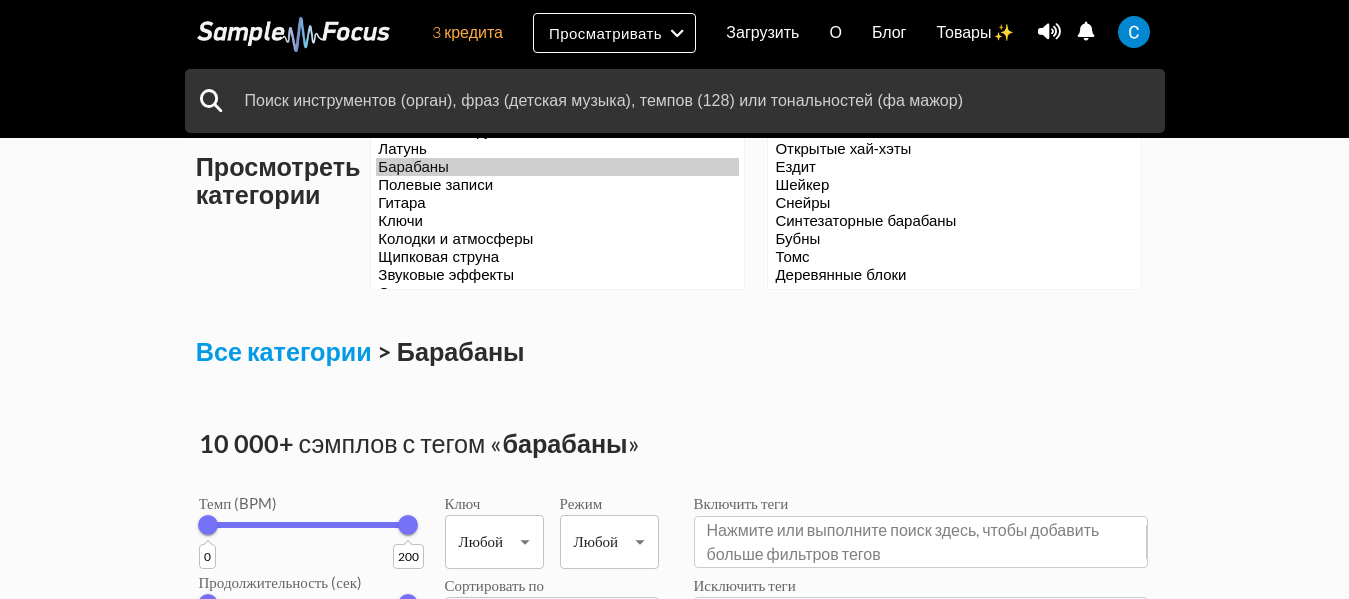 select on "35" 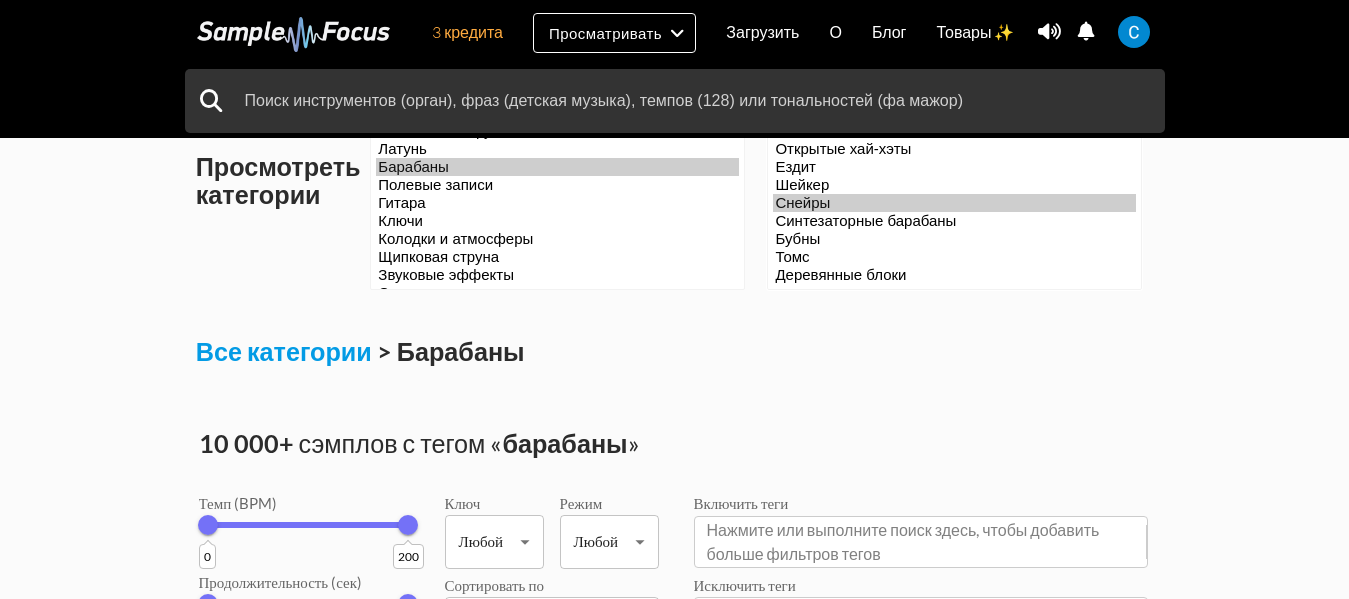 click on "Снейры" at bounding box center (954, 203) 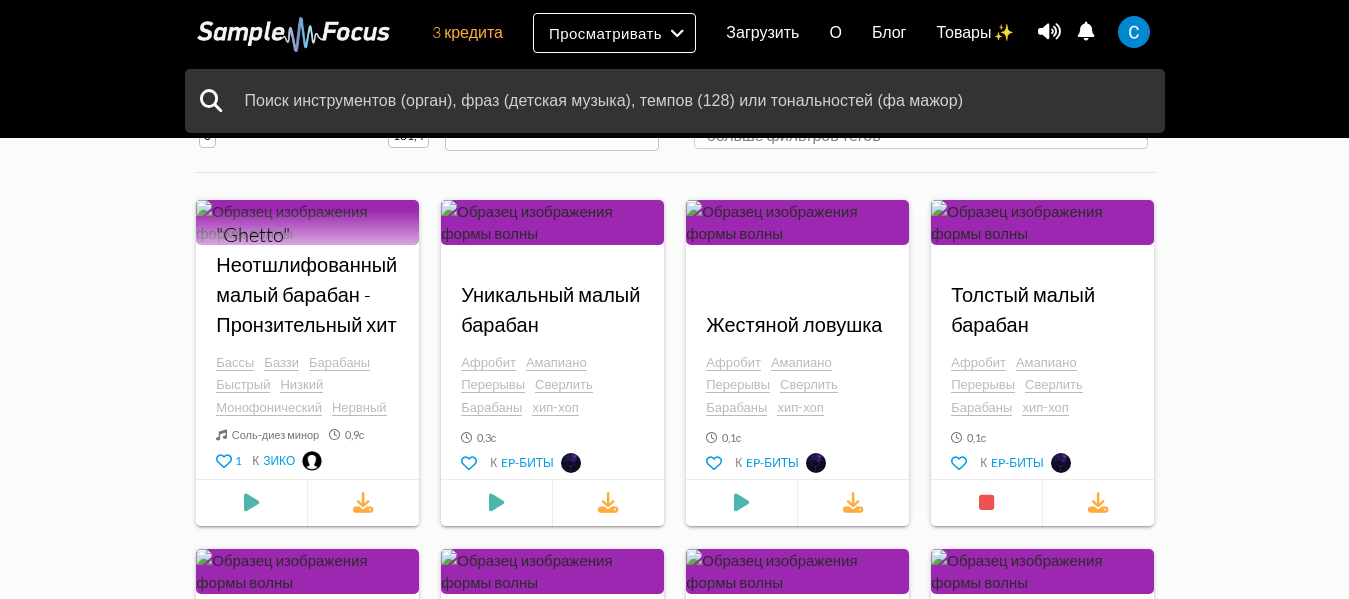 scroll, scrollTop: 600, scrollLeft: 0, axis: vertical 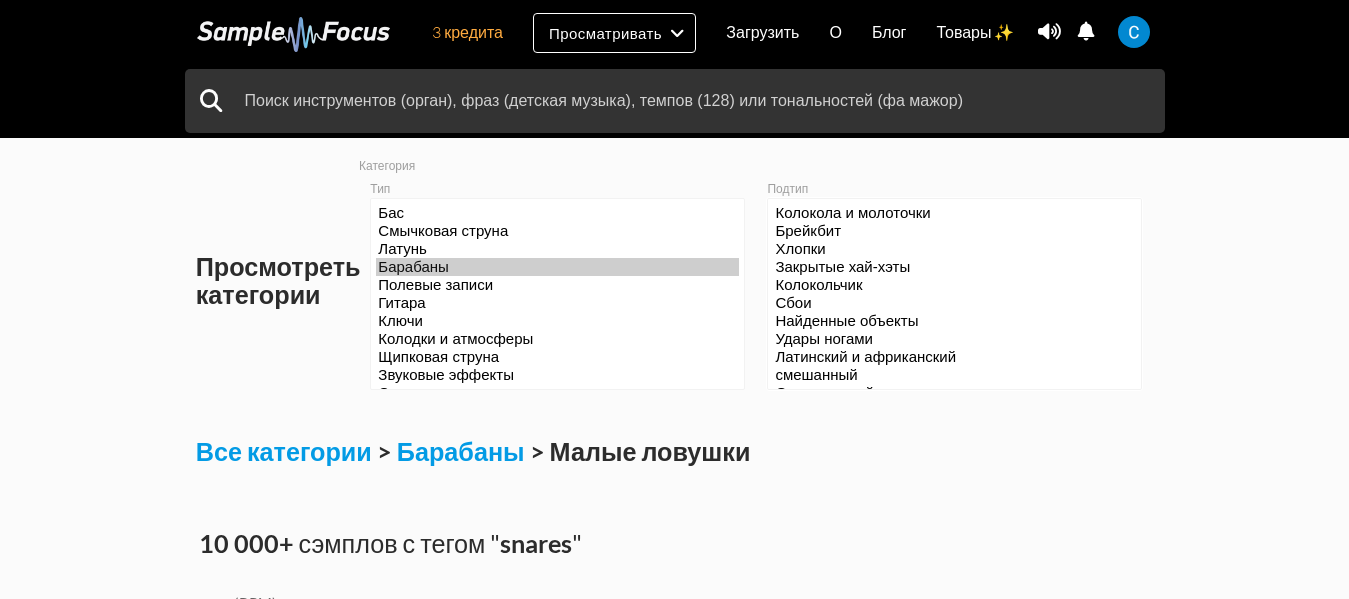 select on "43" 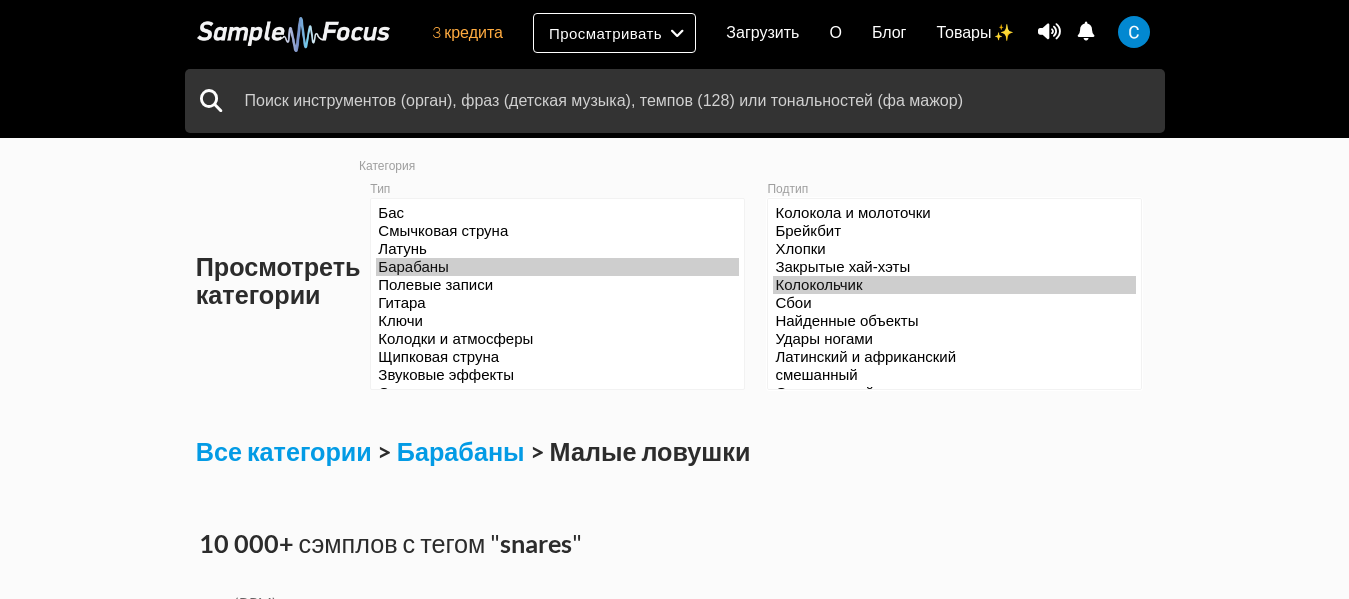 click on "Колокольчик" at bounding box center [954, 285] 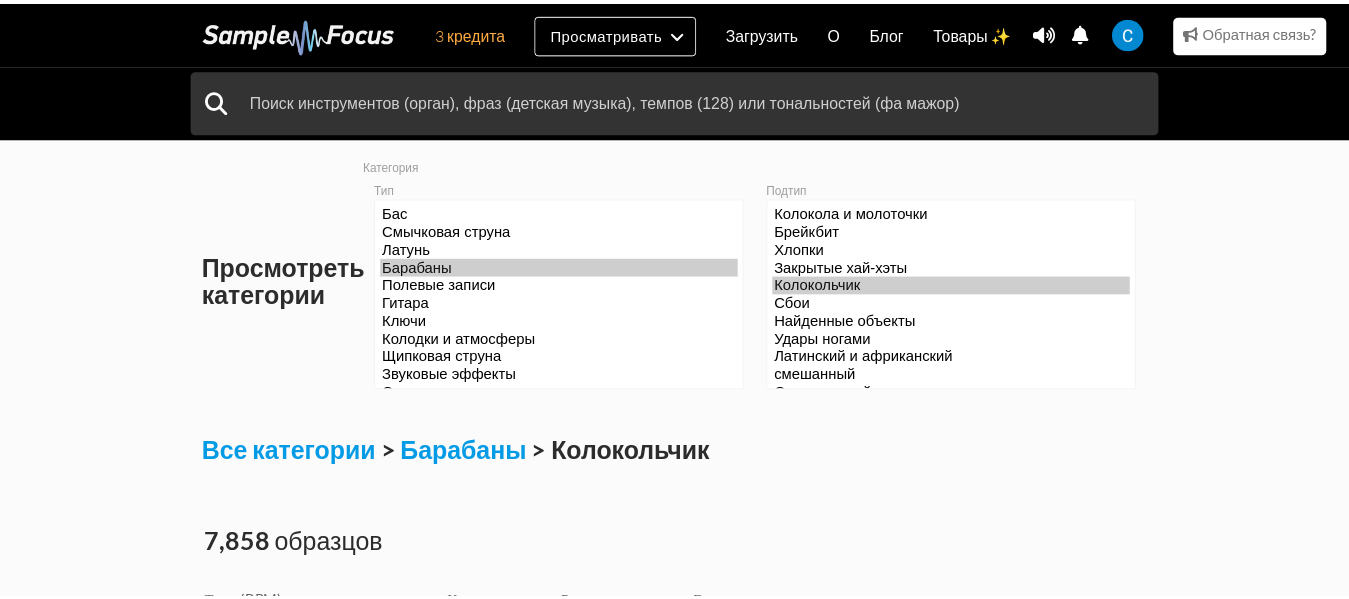 scroll, scrollTop: 500, scrollLeft: 0, axis: vertical 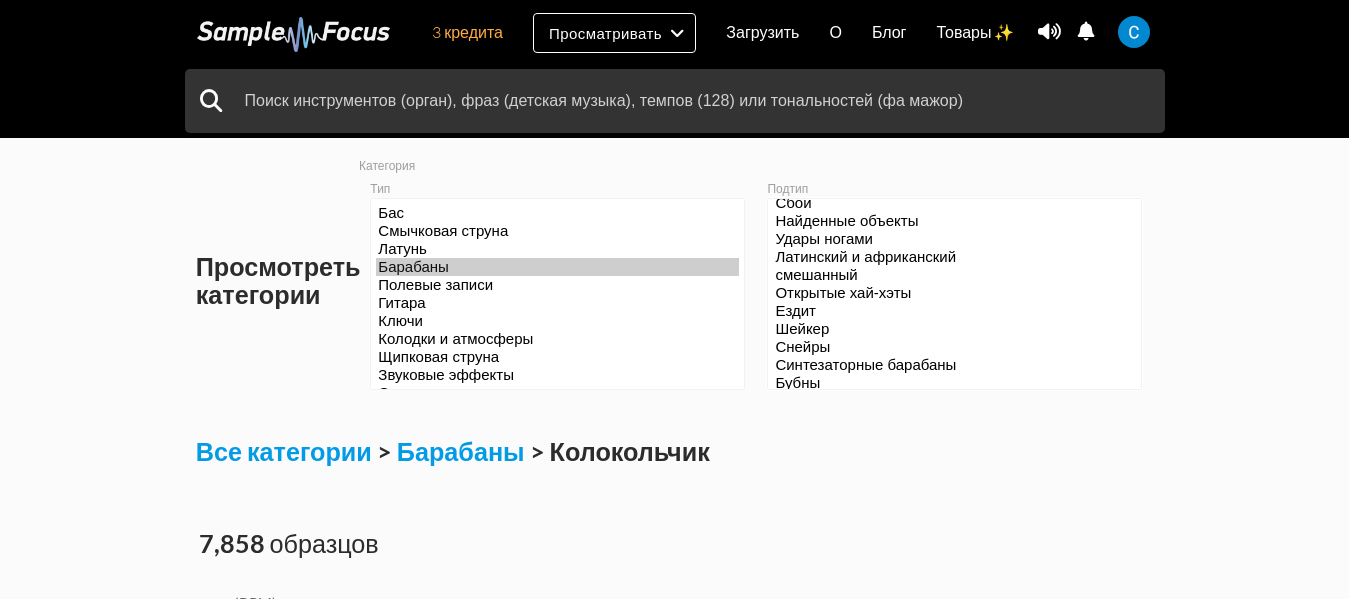 select on "87" 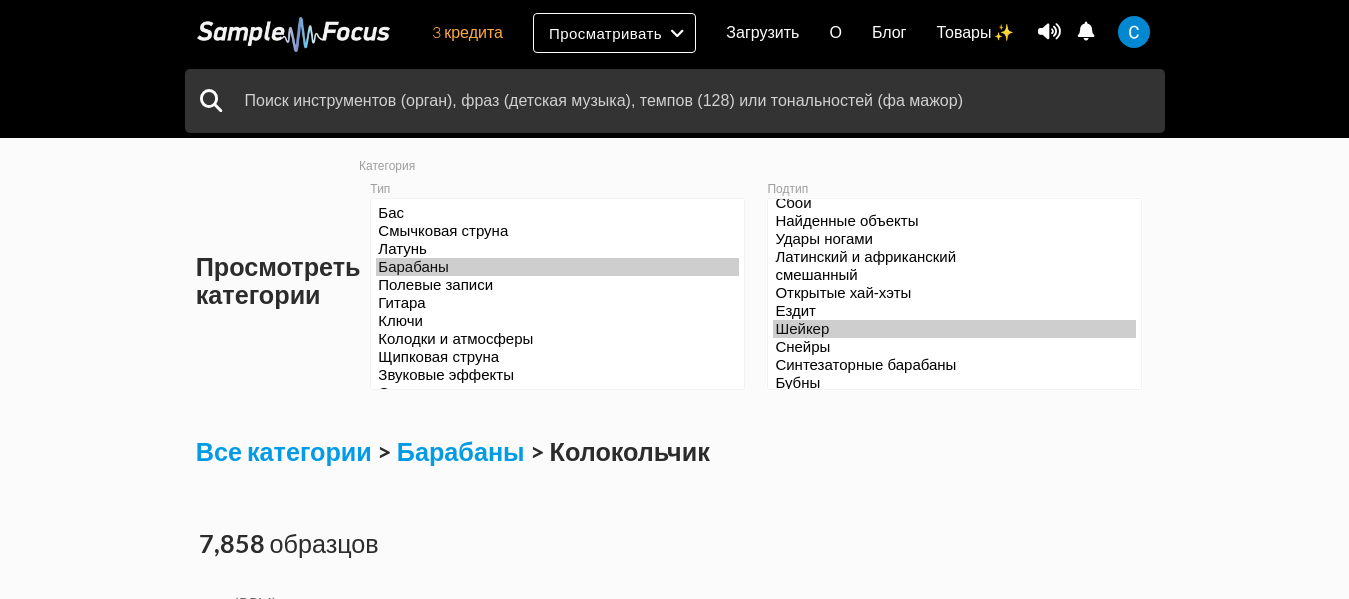 click on "Шейкер" at bounding box center (954, 329) 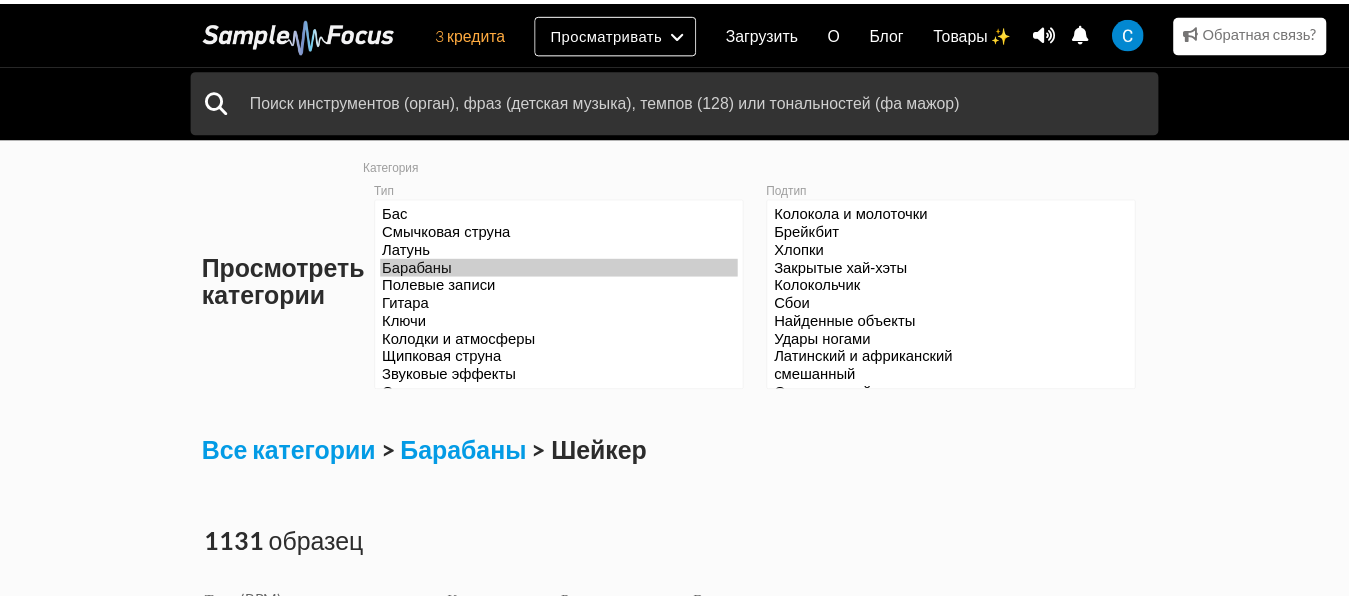 scroll, scrollTop: 500, scrollLeft: 0, axis: vertical 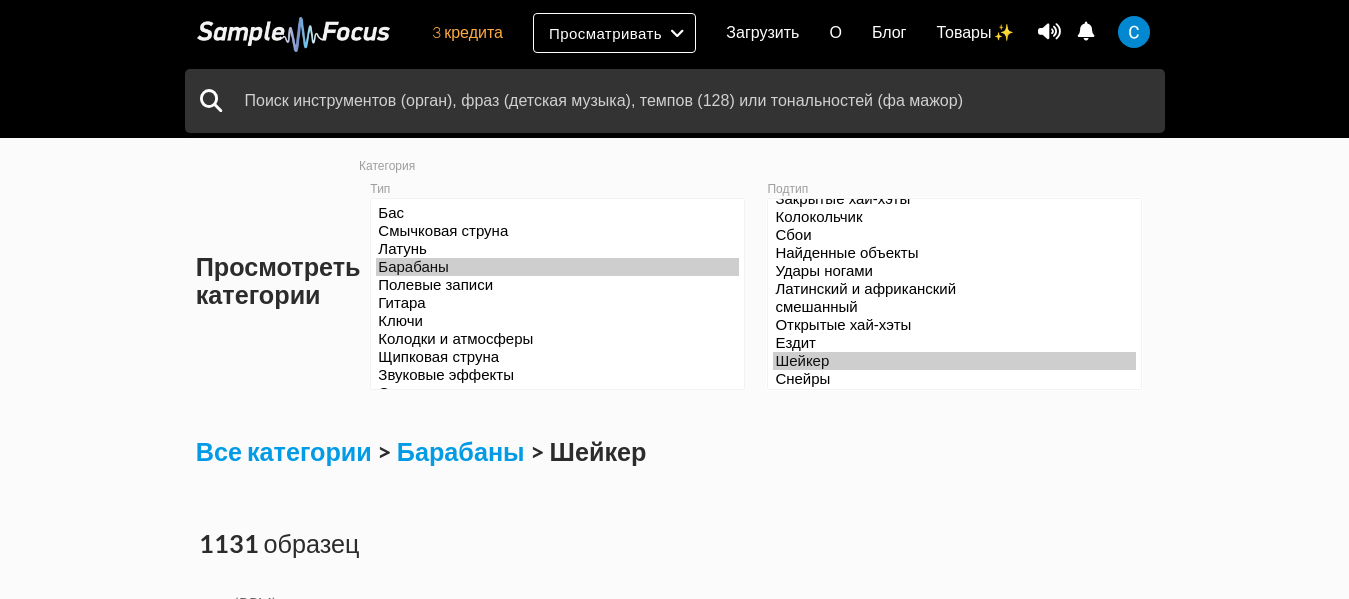select on "38" 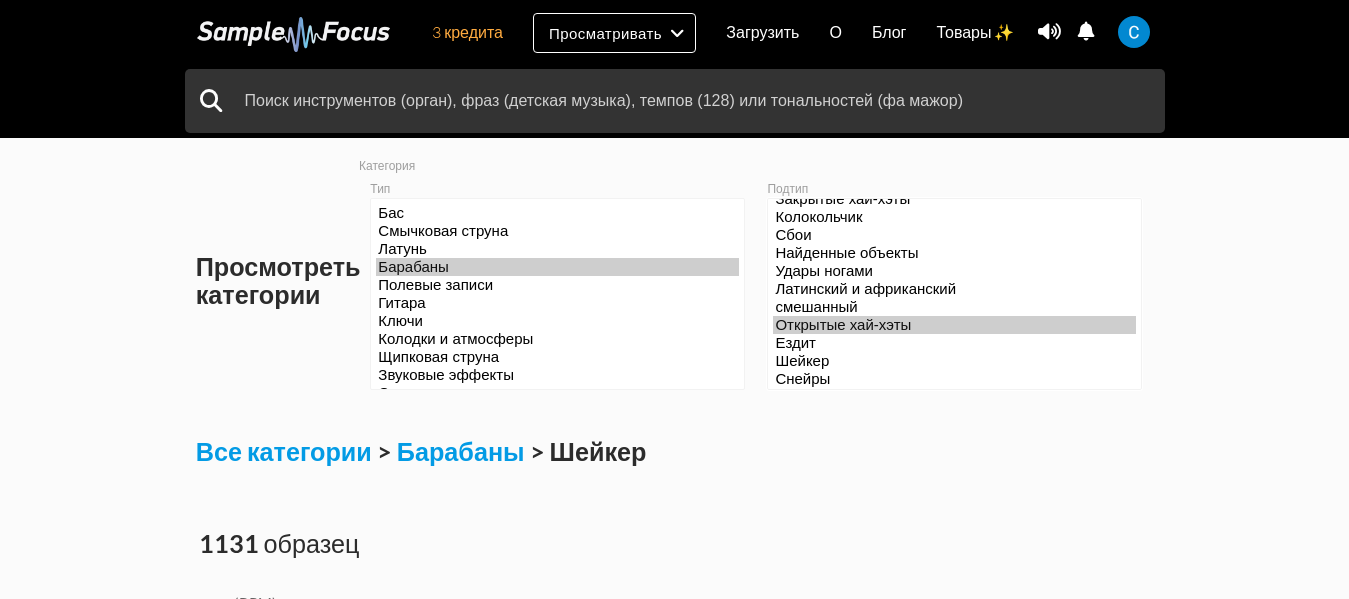 click on "Открытые хай-хэты" at bounding box center (954, 325) 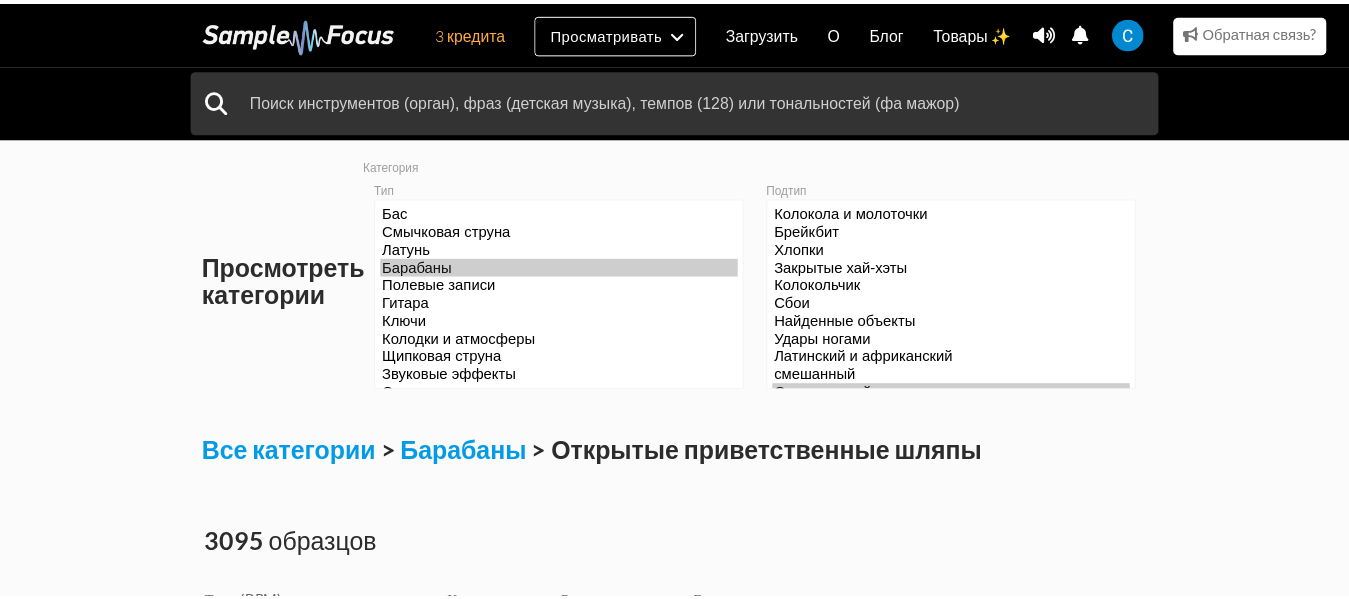 scroll, scrollTop: 0, scrollLeft: 0, axis: both 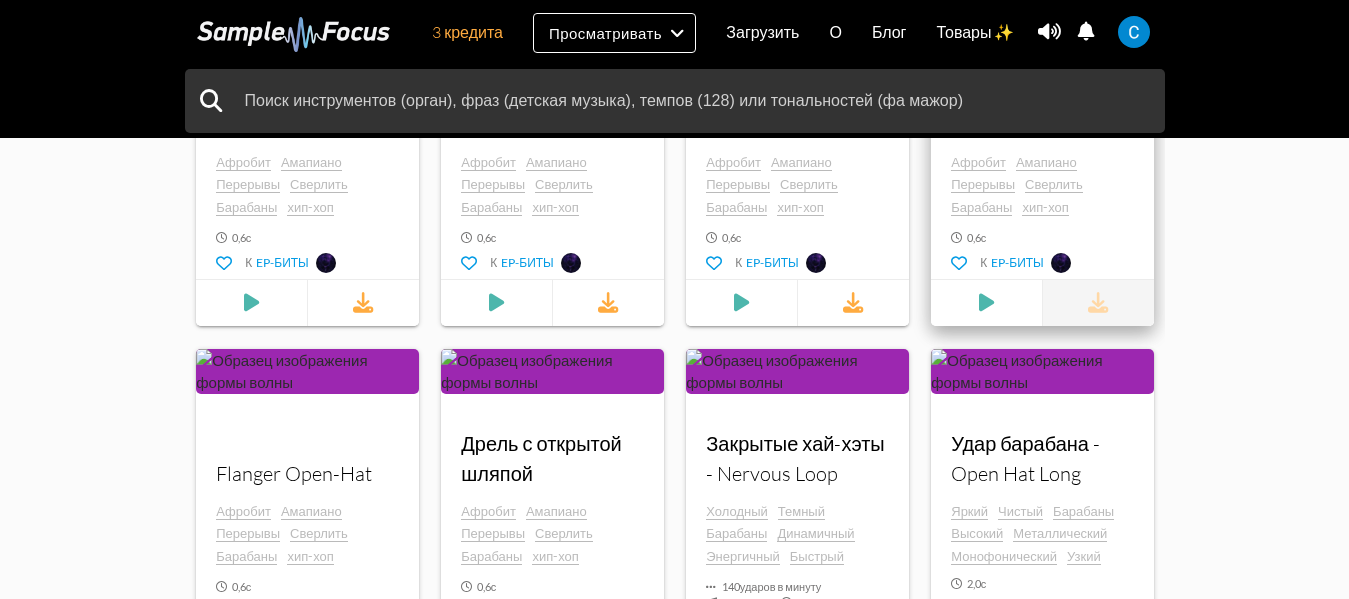 click at bounding box center [1098, 303] 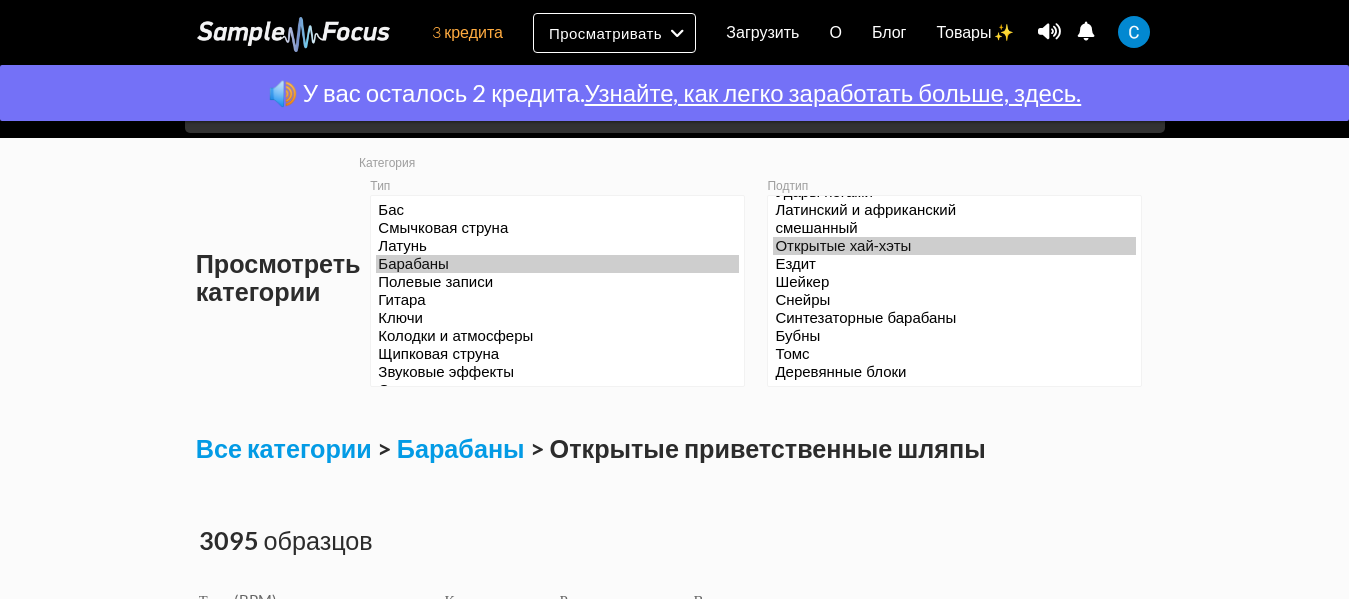 scroll, scrollTop: 0, scrollLeft: 0, axis: both 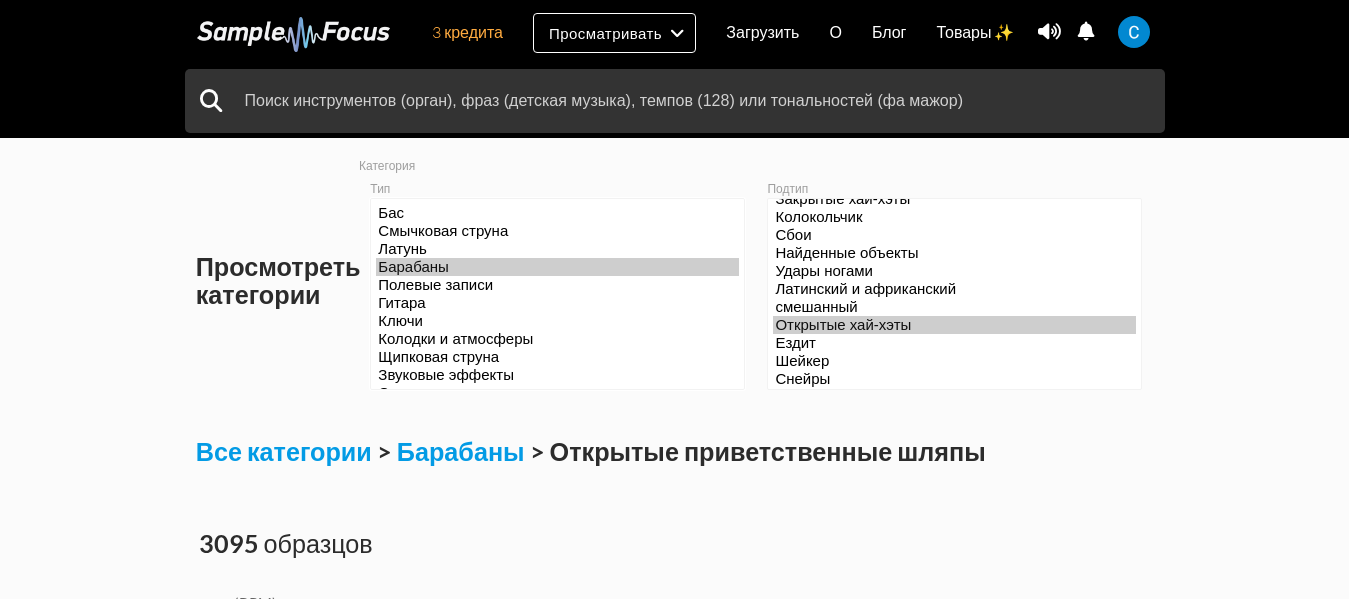 select on "1" 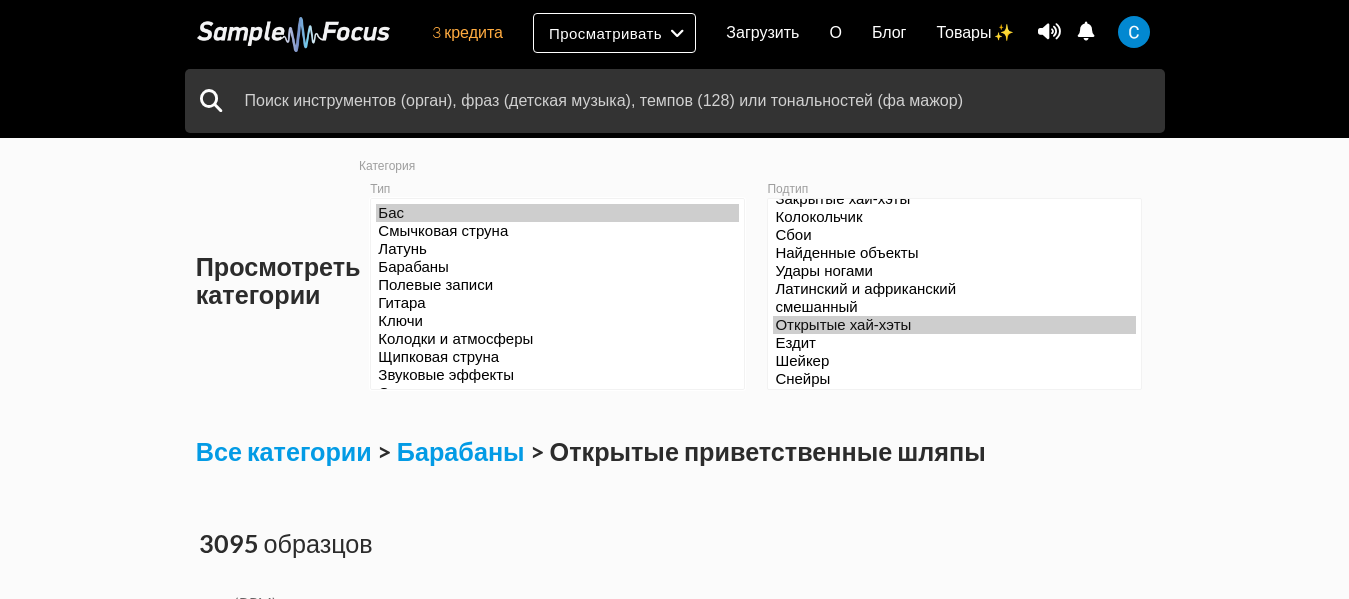 click on "Бас" at bounding box center [557, 213] 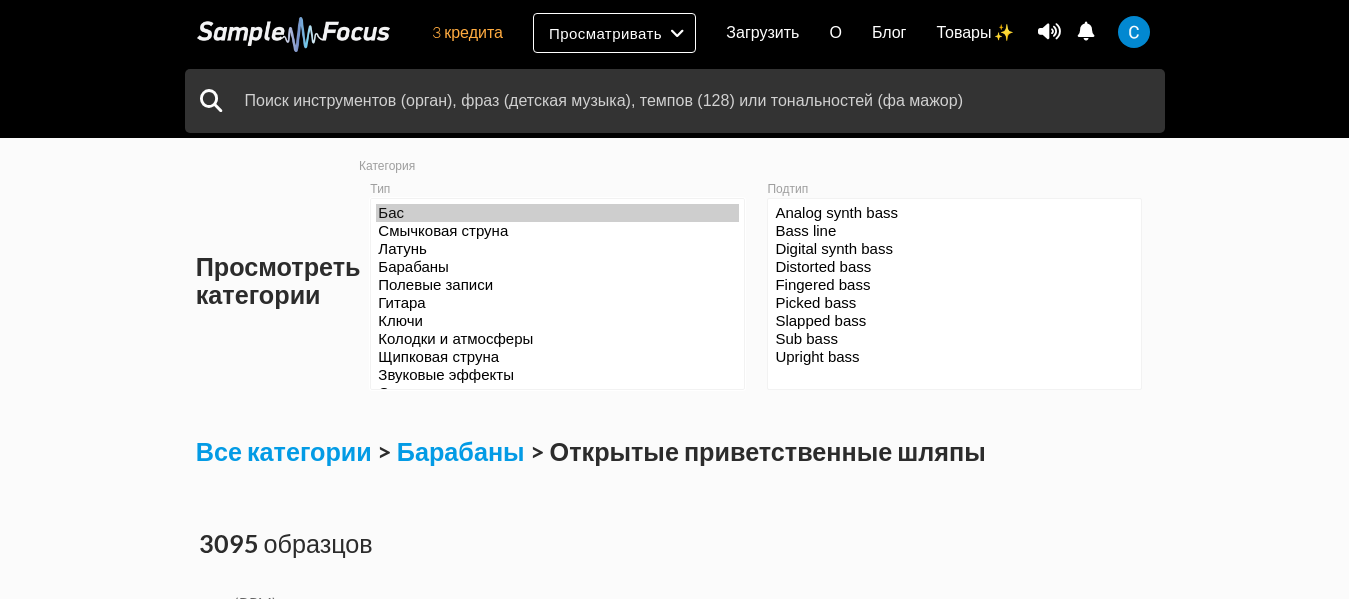 scroll, scrollTop: 0, scrollLeft: 0, axis: both 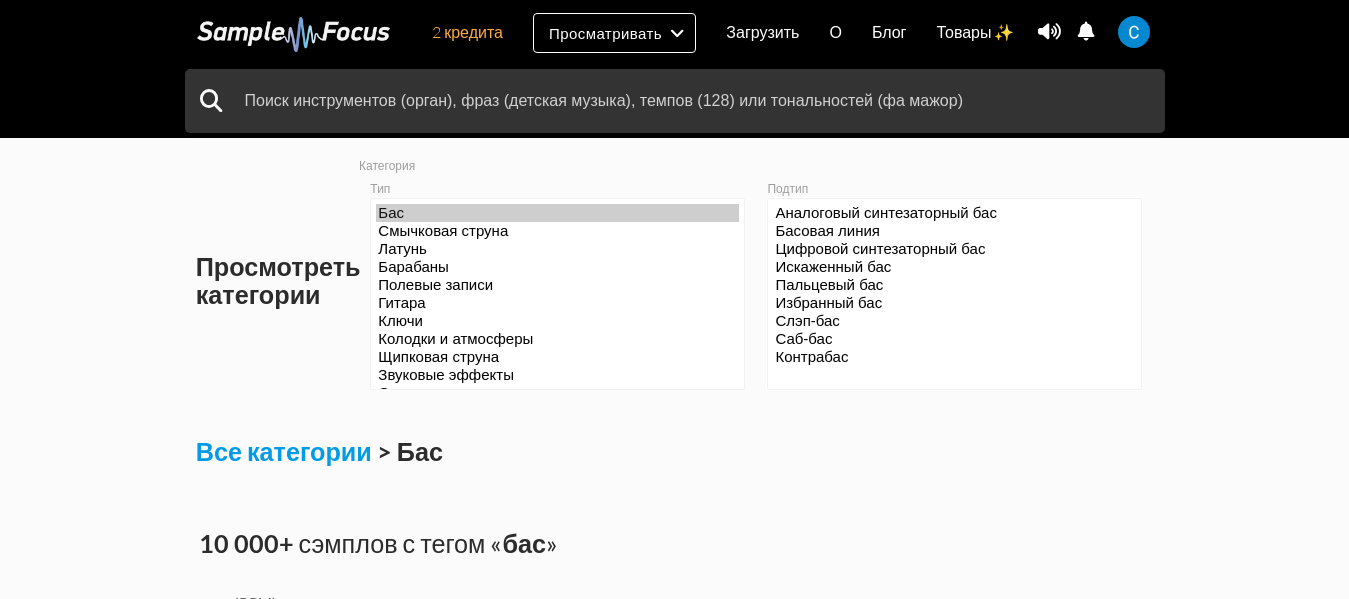 select on "10" 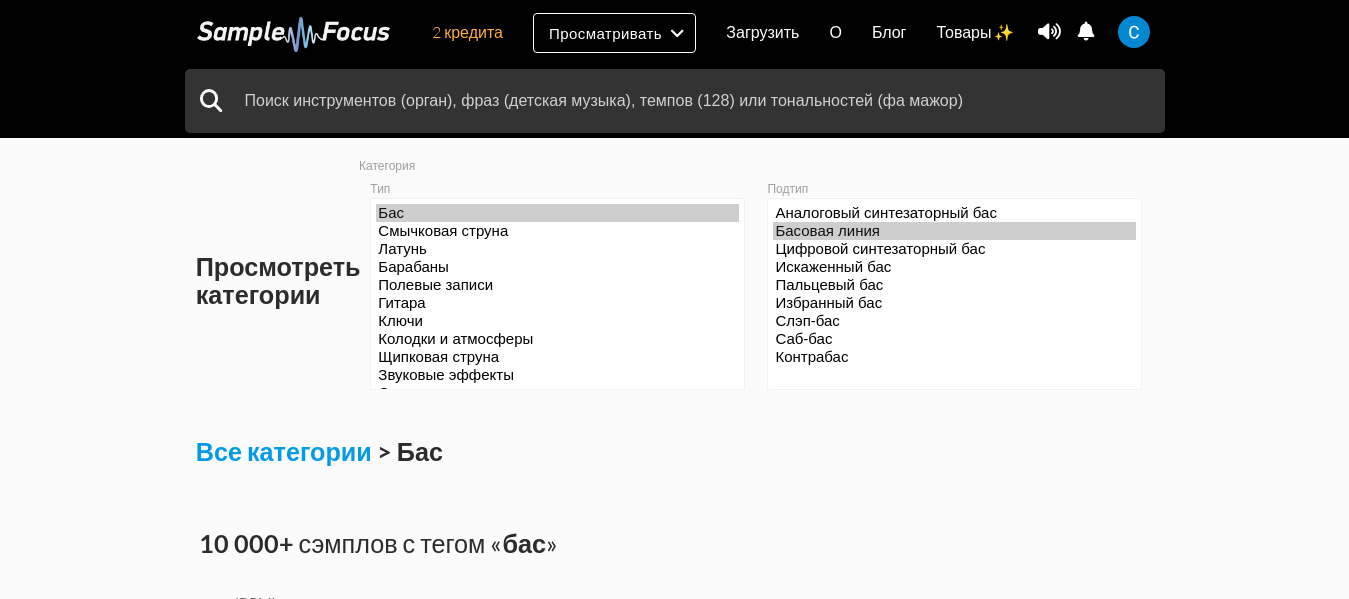 click on "Басовая линия" at bounding box center [954, 231] 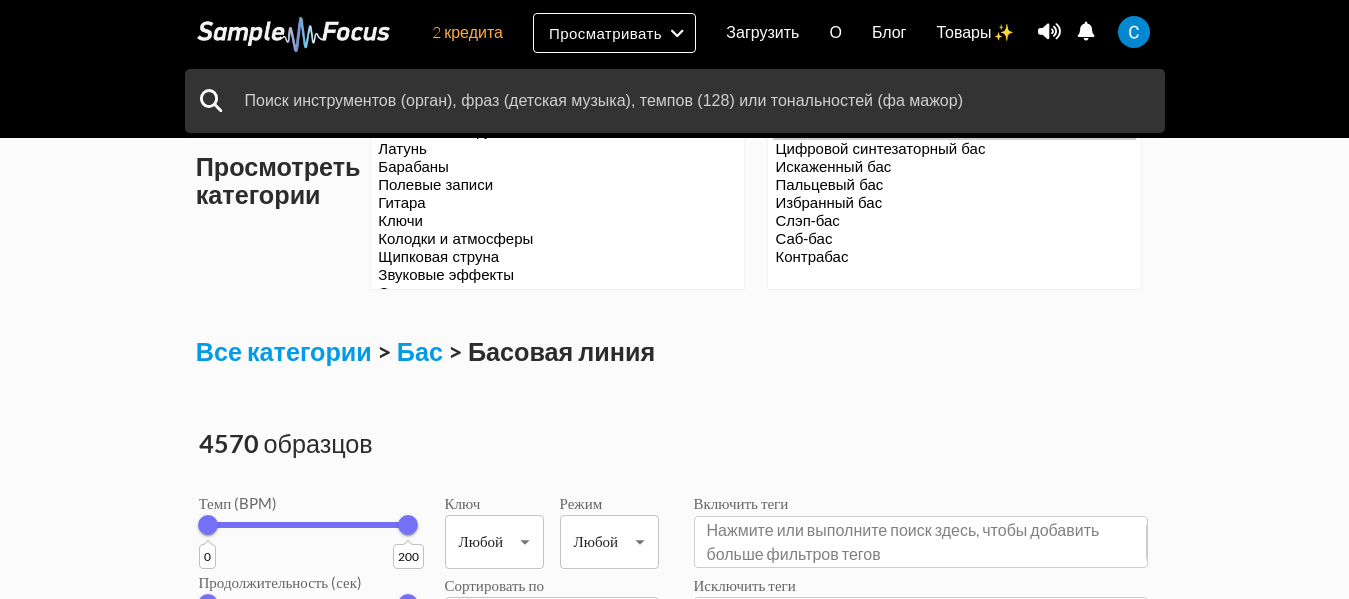 scroll, scrollTop: 0, scrollLeft: 0, axis: both 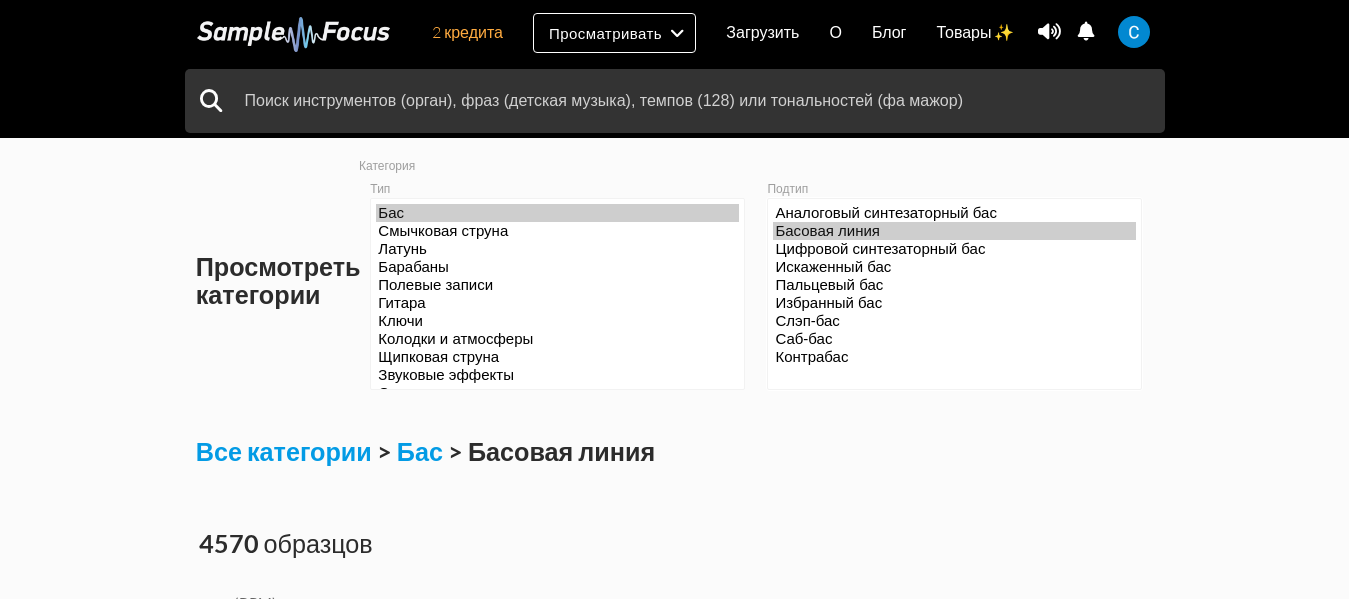 select on "9" 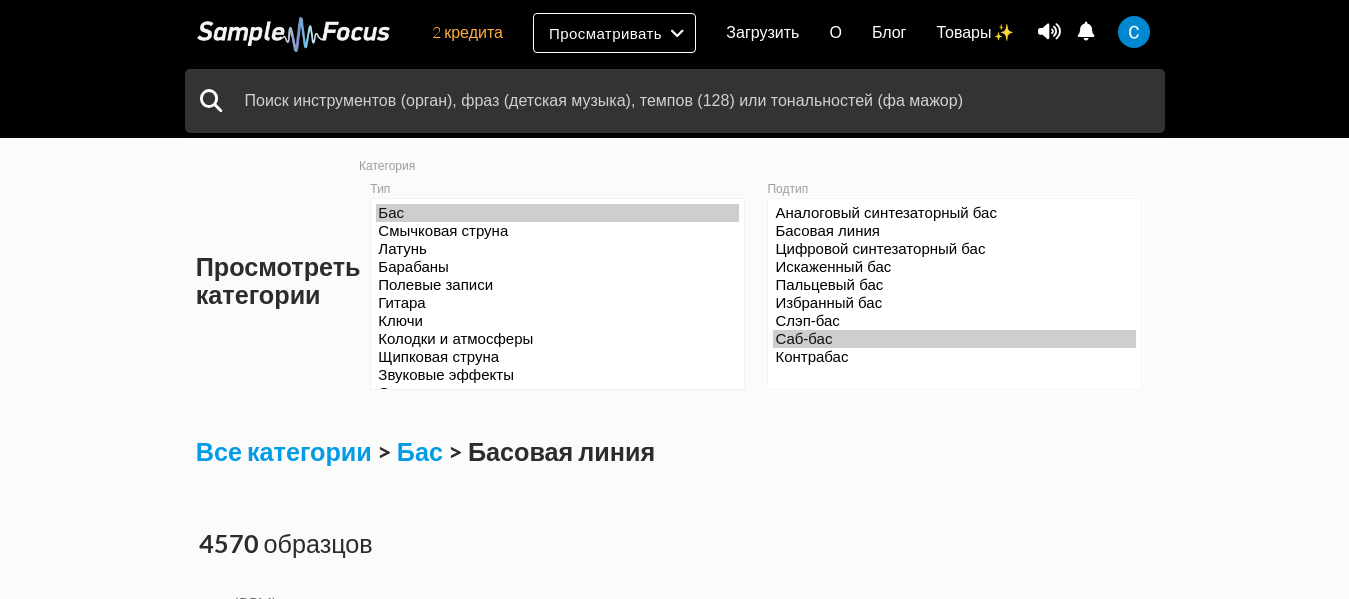 click on "Саб-бас" at bounding box center [954, 339] 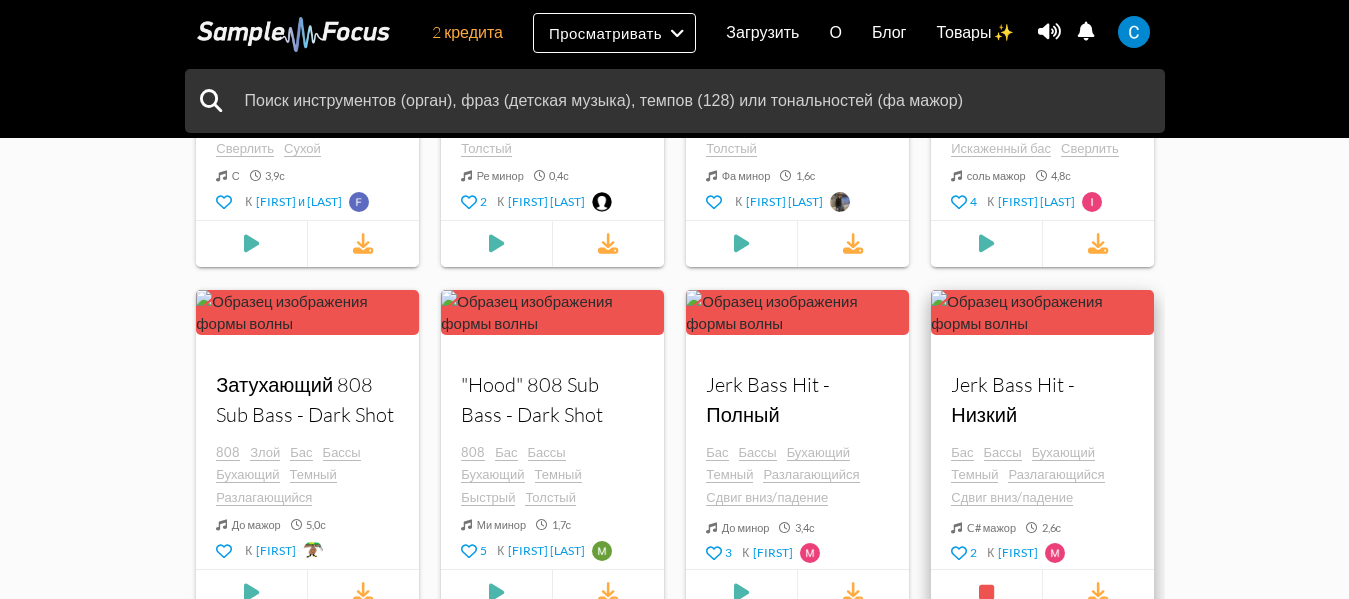 scroll, scrollTop: 800, scrollLeft: 0, axis: vertical 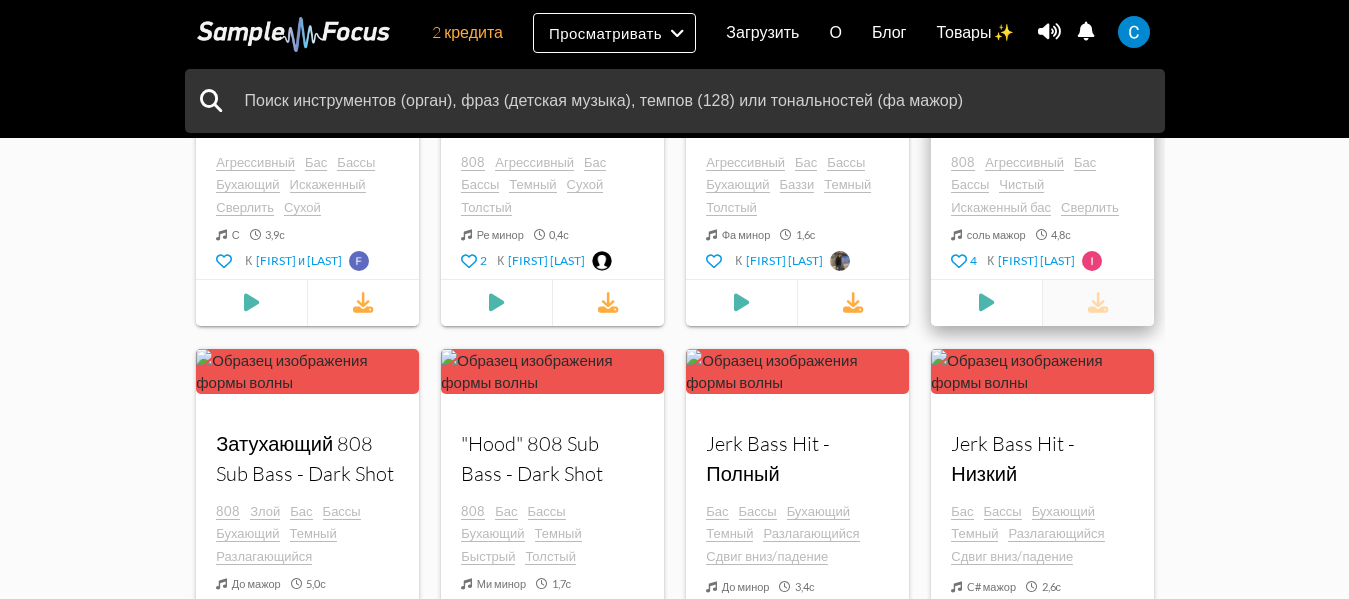 click at bounding box center [1097, 303] 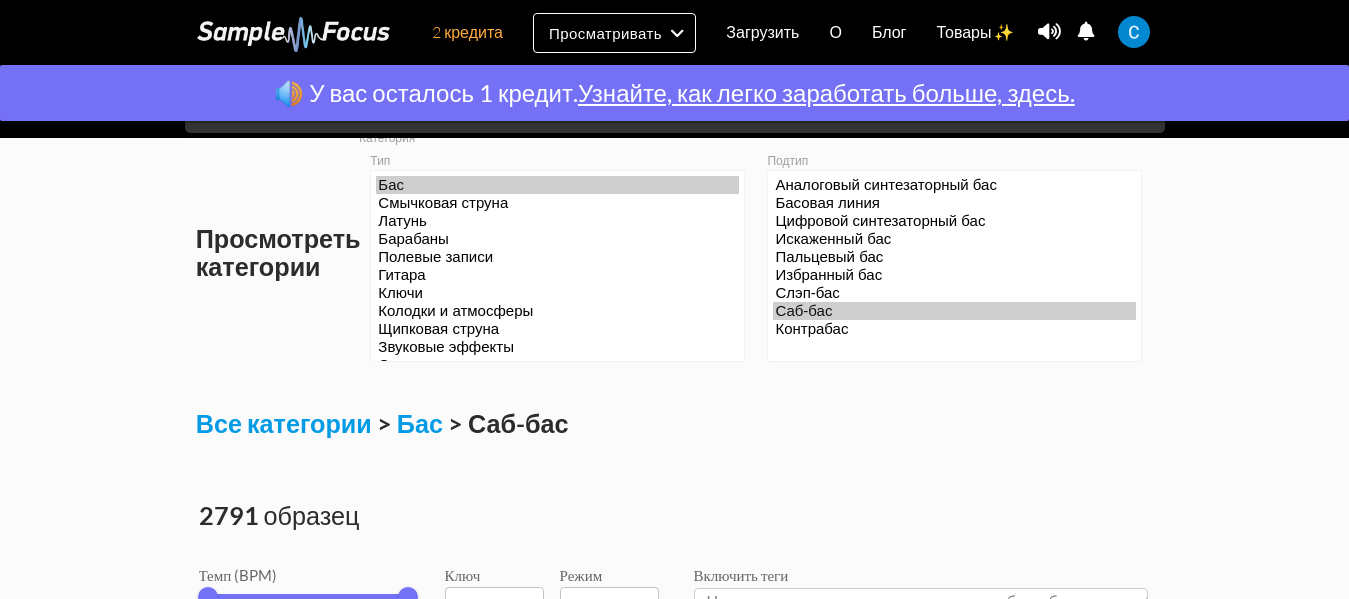 scroll, scrollTop: 0, scrollLeft: 0, axis: both 